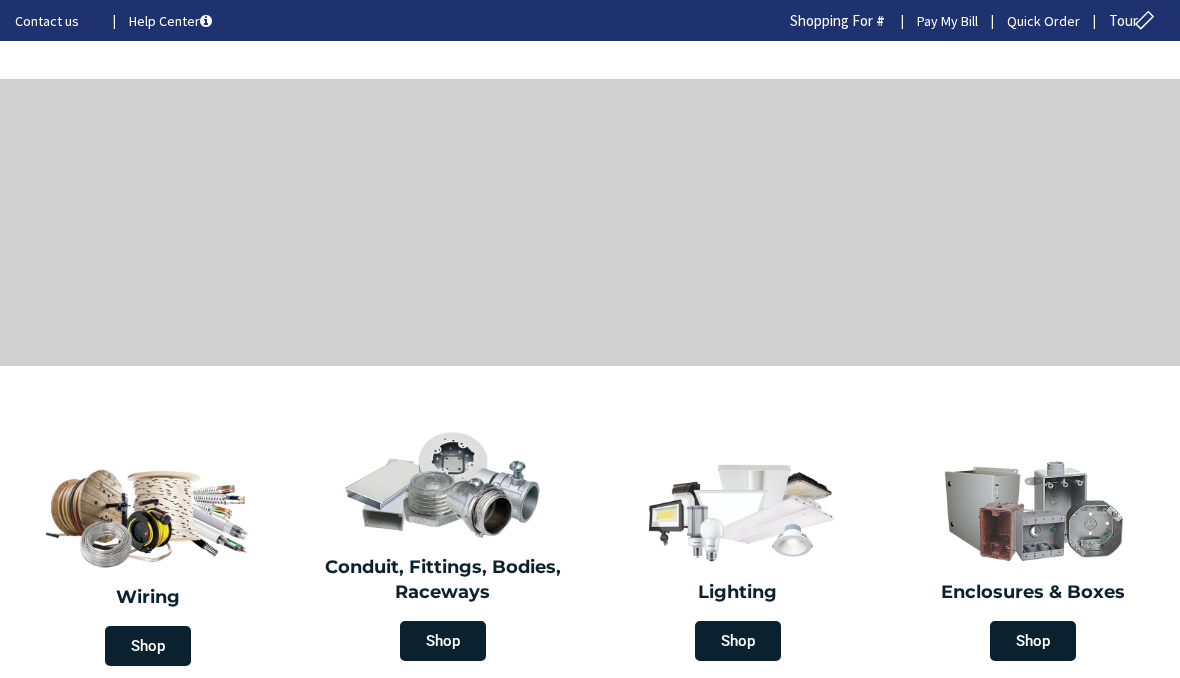 scroll, scrollTop: 0, scrollLeft: 0, axis: both 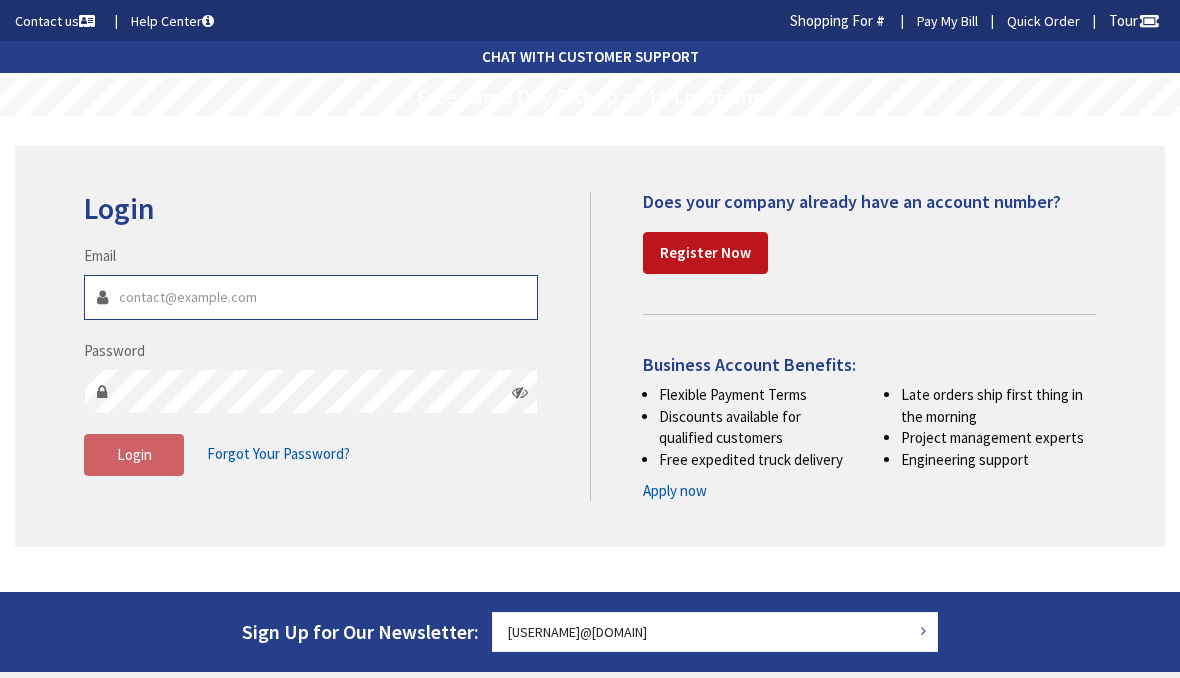 click on "Email" at bounding box center [311, 297] 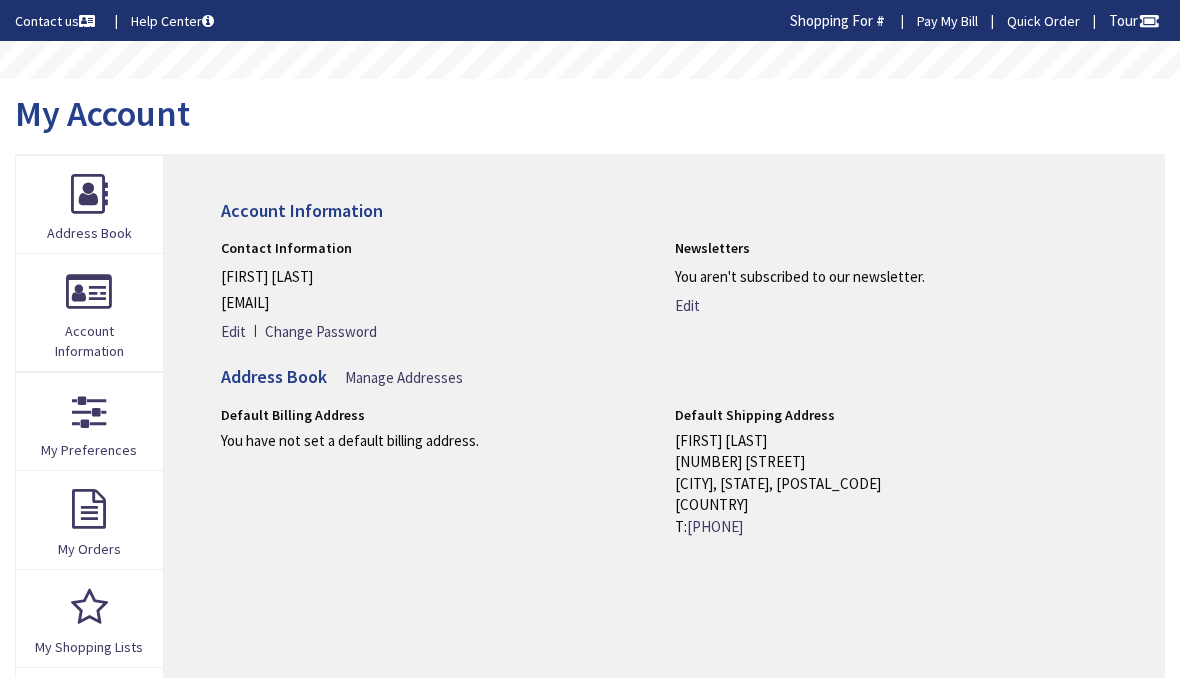 scroll, scrollTop: 0, scrollLeft: 0, axis: both 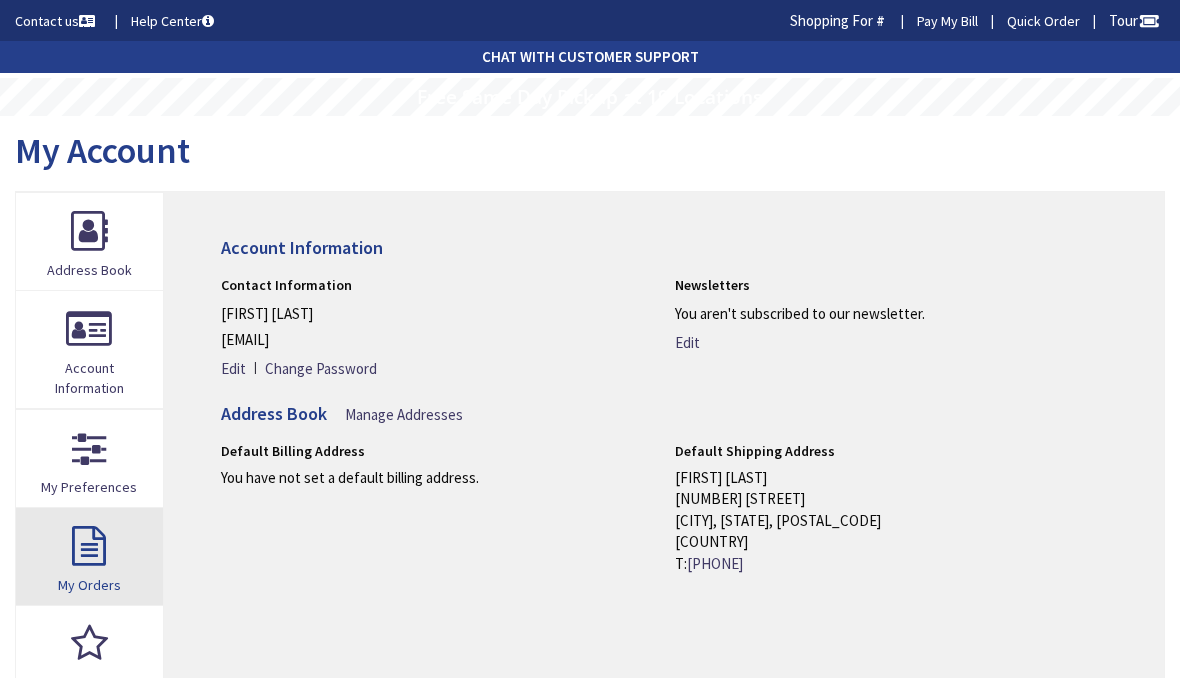 click on "My Orders" at bounding box center [89, 556] 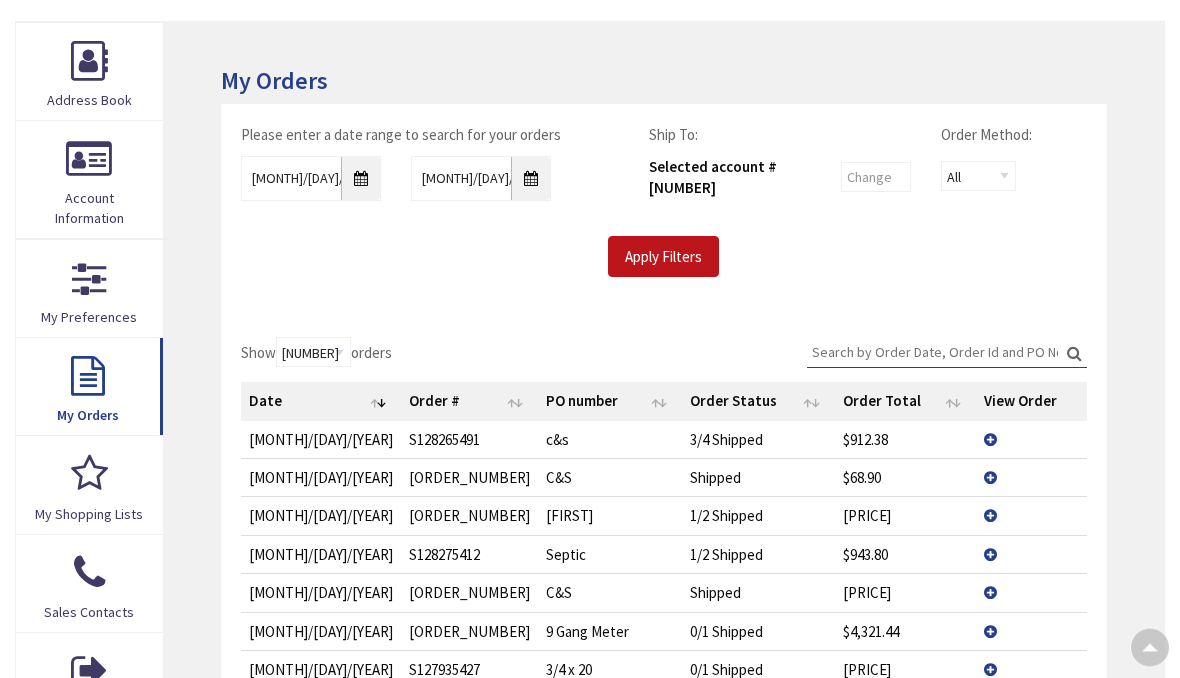 scroll, scrollTop: 171, scrollLeft: 0, axis: vertical 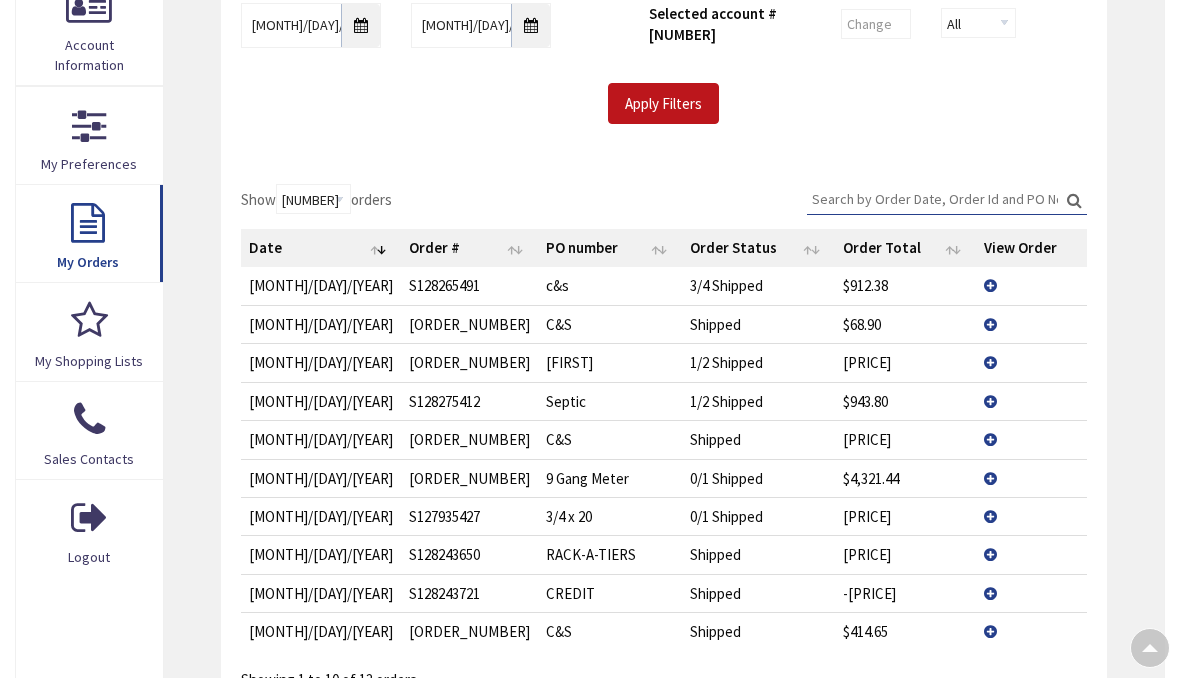 click on "View Details" at bounding box center [1031, 285] 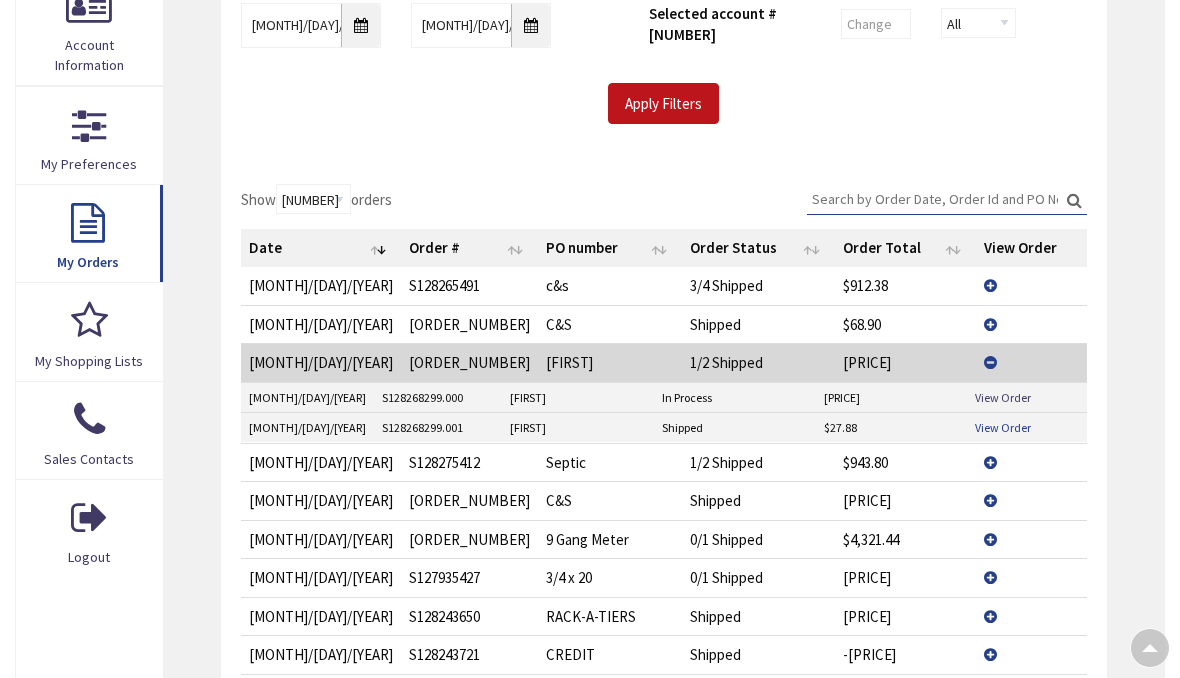 click on "View Order" at bounding box center [1003, 427] 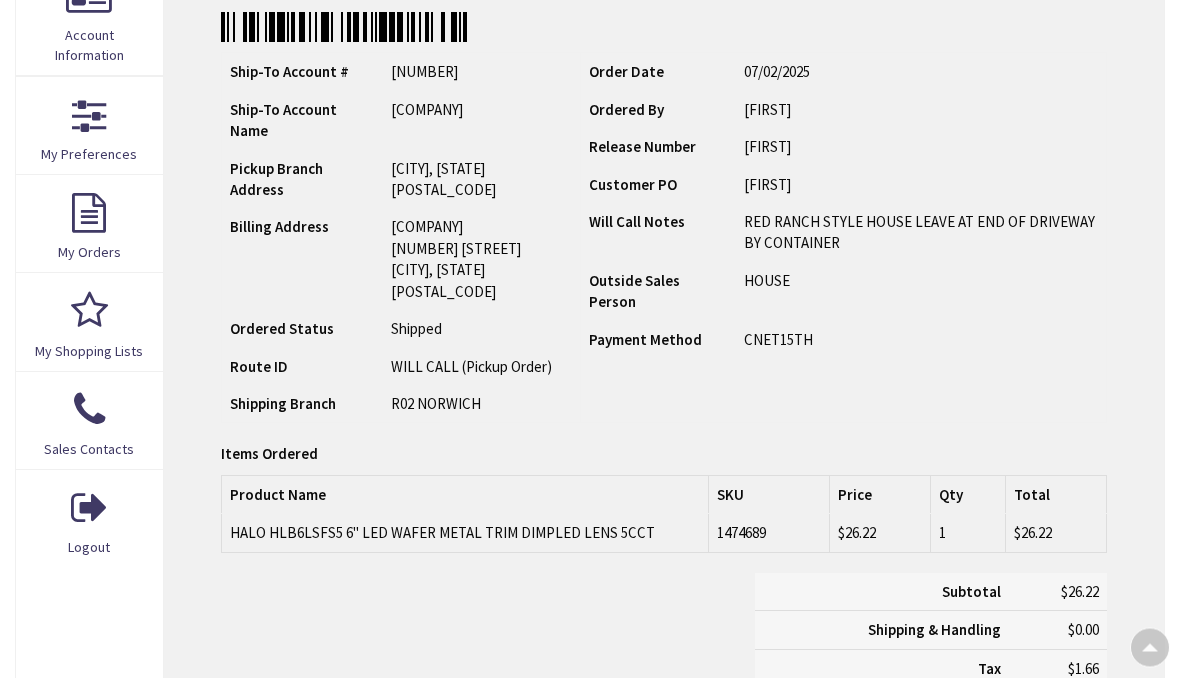 scroll, scrollTop: 334, scrollLeft: 0, axis: vertical 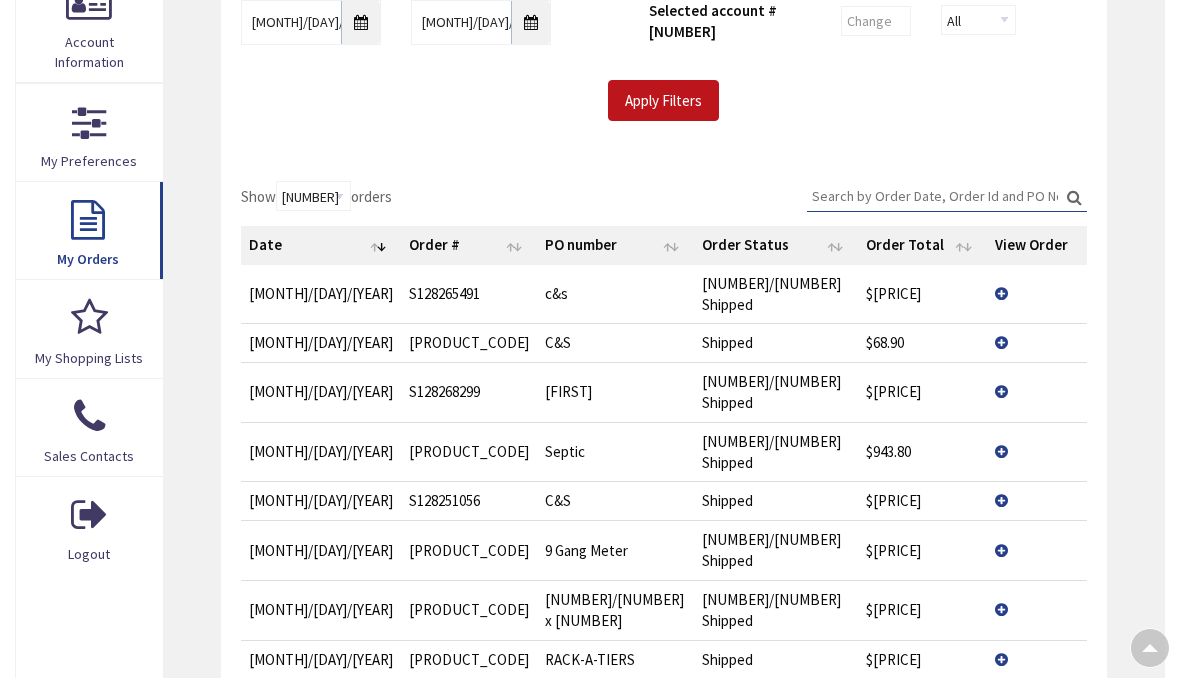 click on "View Details" at bounding box center [1037, 294] 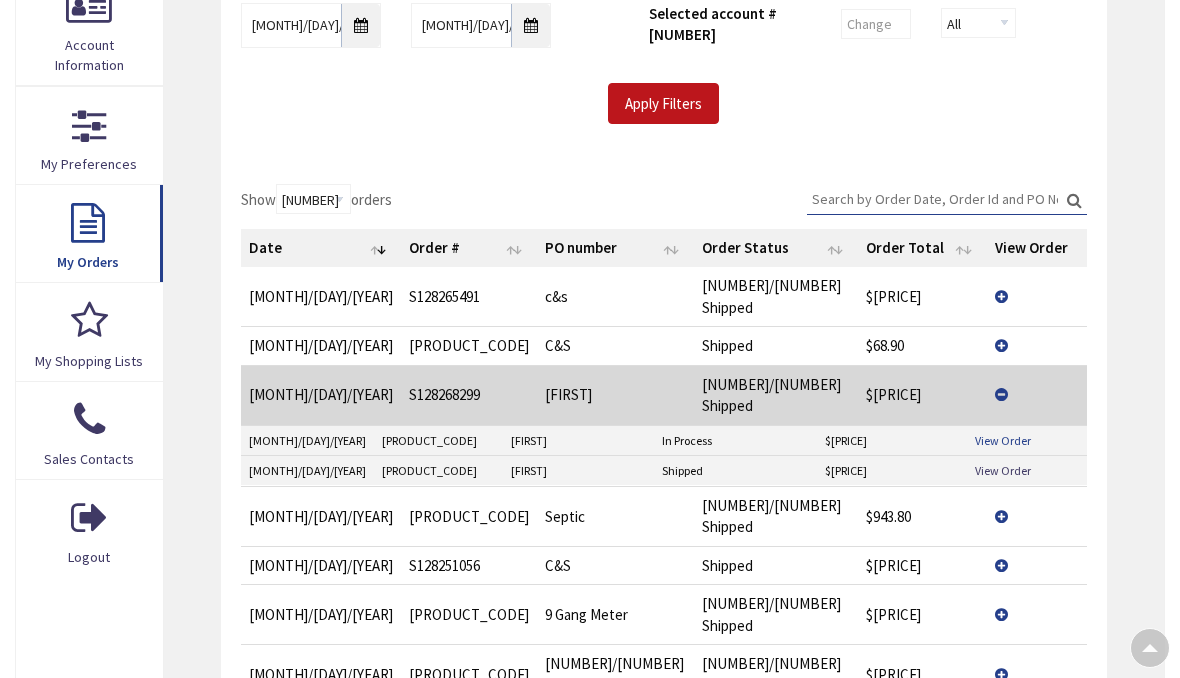 click on "View Order" at bounding box center (1003, 440) 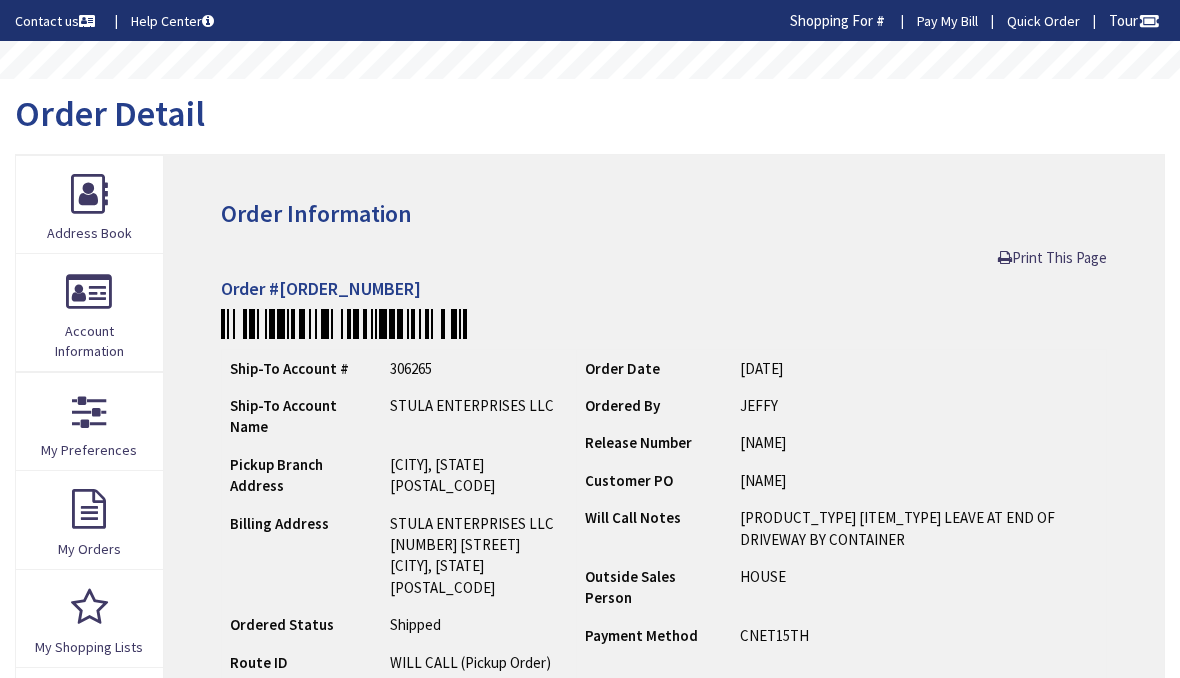 scroll, scrollTop: 0, scrollLeft: 0, axis: both 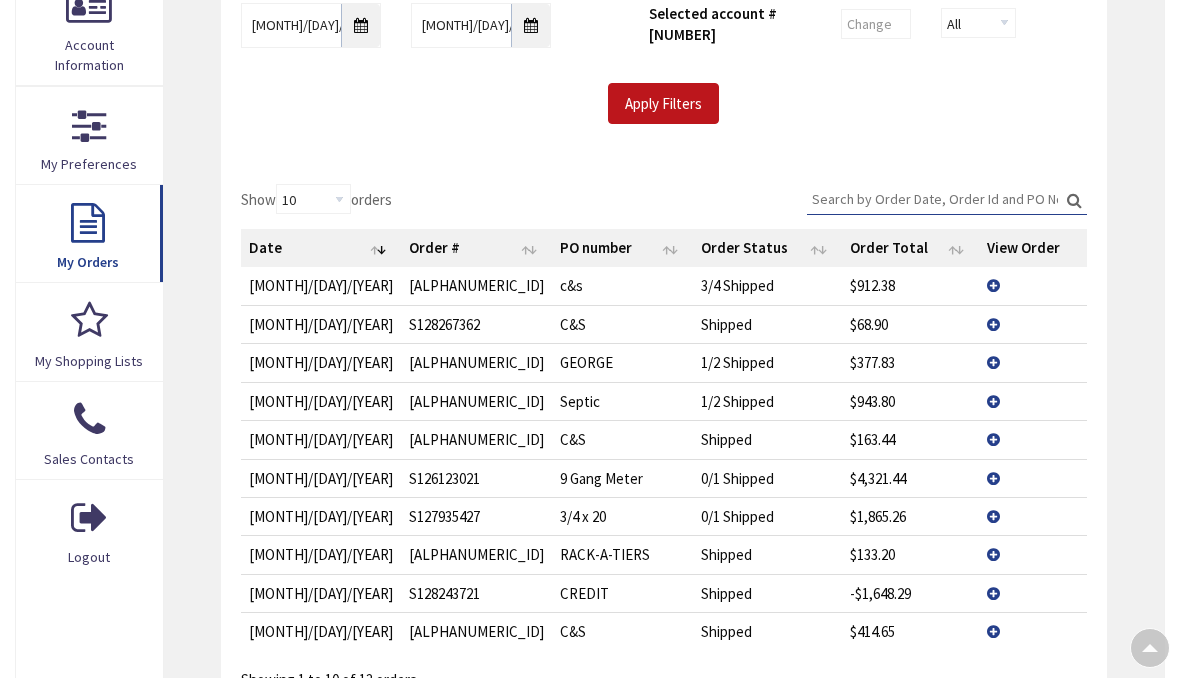 click on "View Details" at bounding box center [1032, 285] 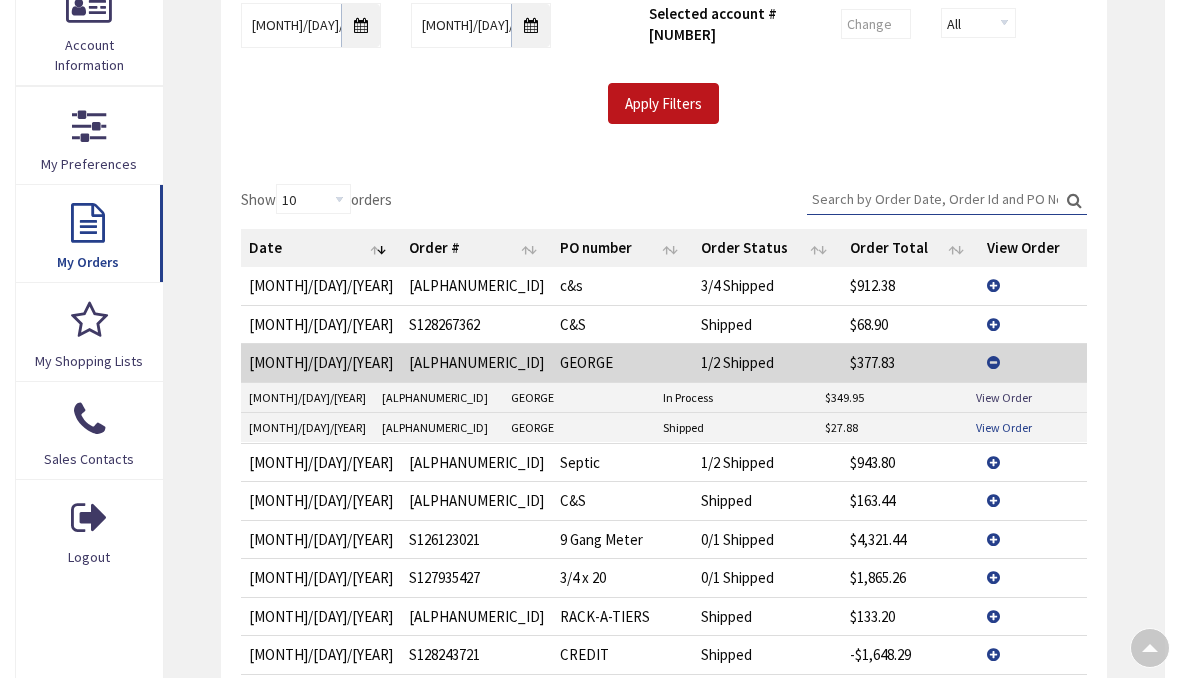 click on "View Order" at bounding box center (1004, 427) 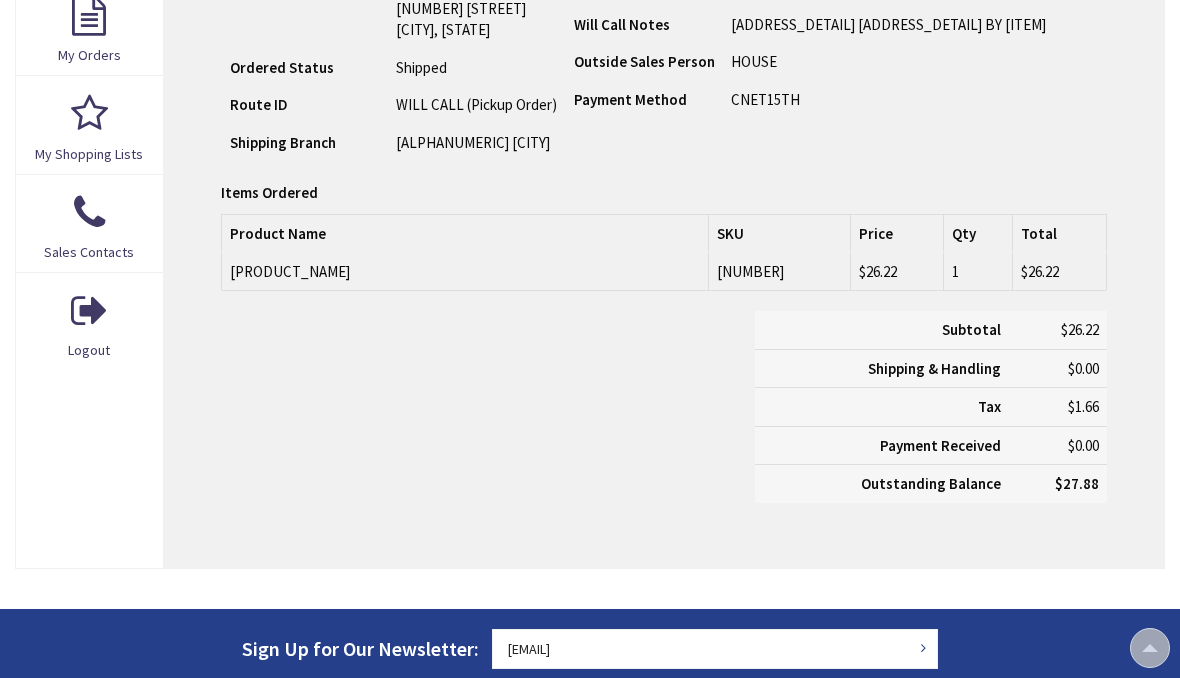 scroll, scrollTop: 529, scrollLeft: 0, axis: vertical 